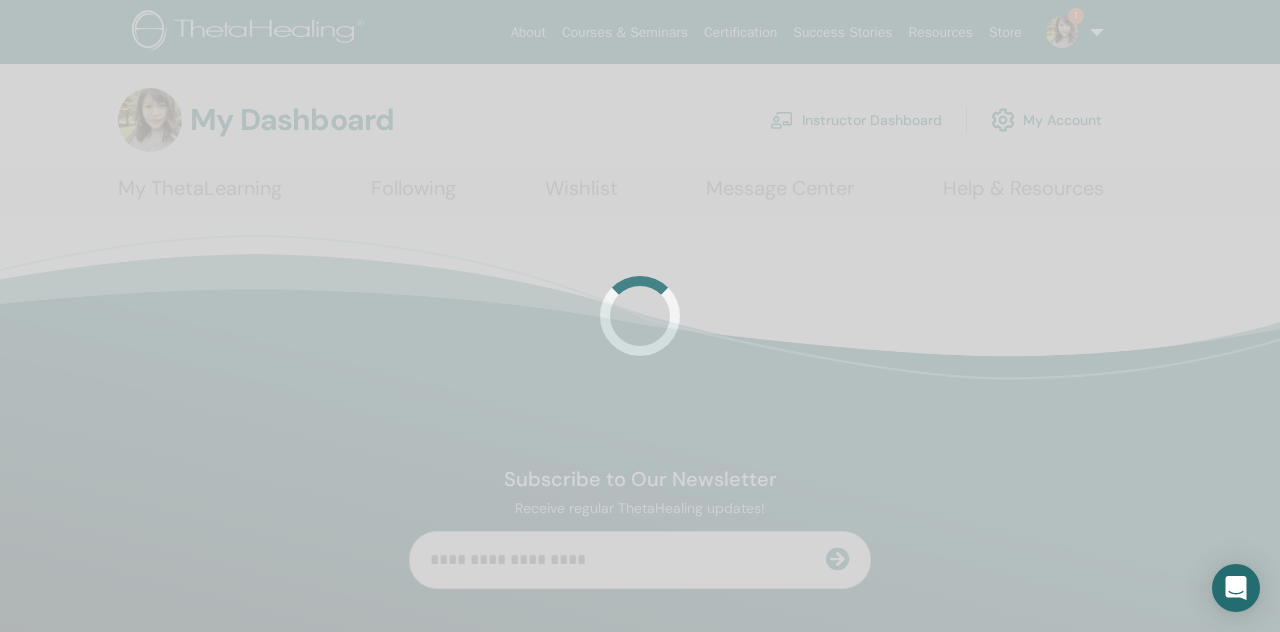 scroll, scrollTop: 0, scrollLeft: 0, axis: both 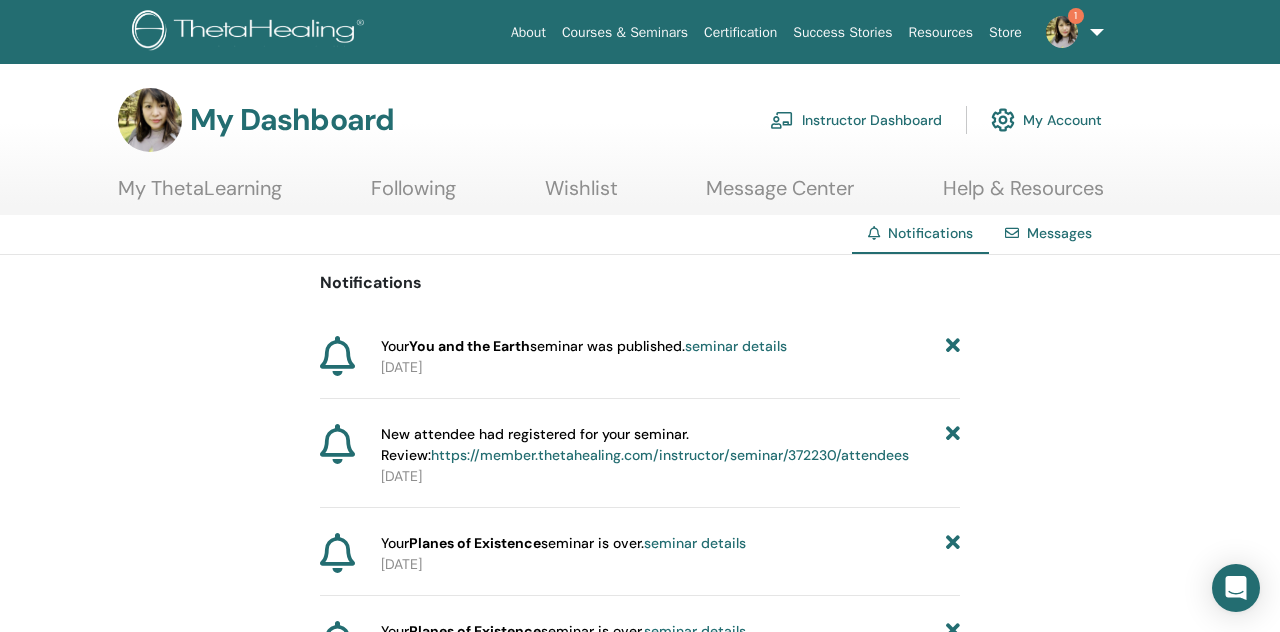 click on "Instructor Dashboard" at bounding box center (856, 120) 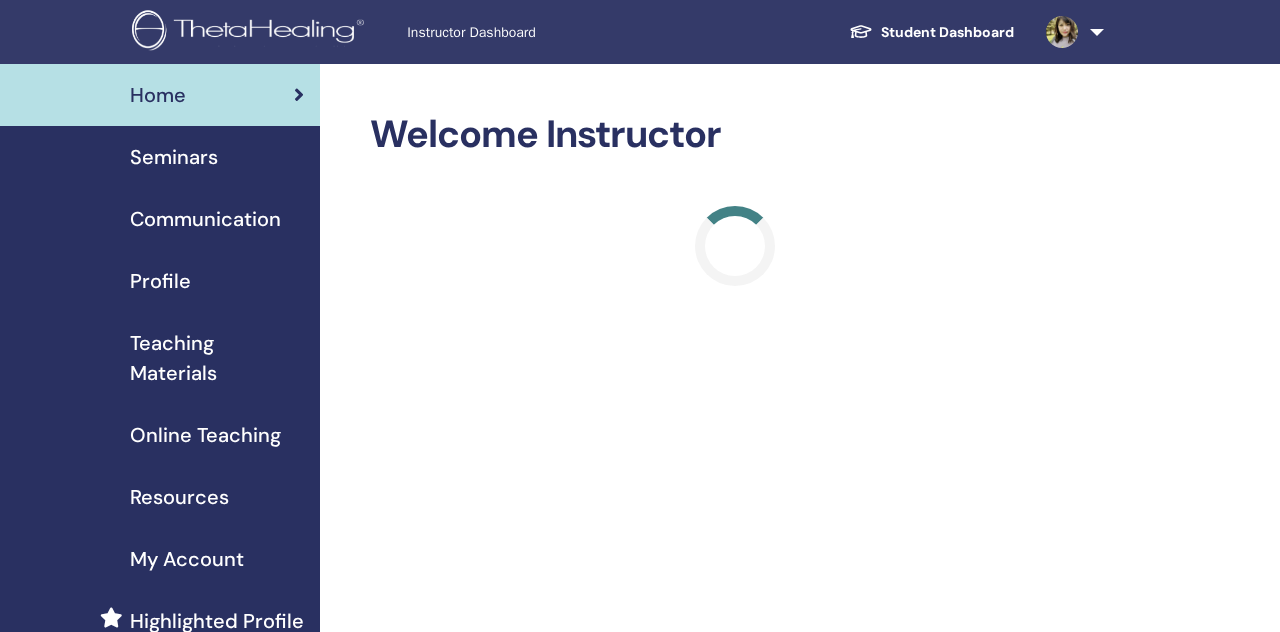 scroll, scrollTop: 0, scrollLeft: 0, axis: both 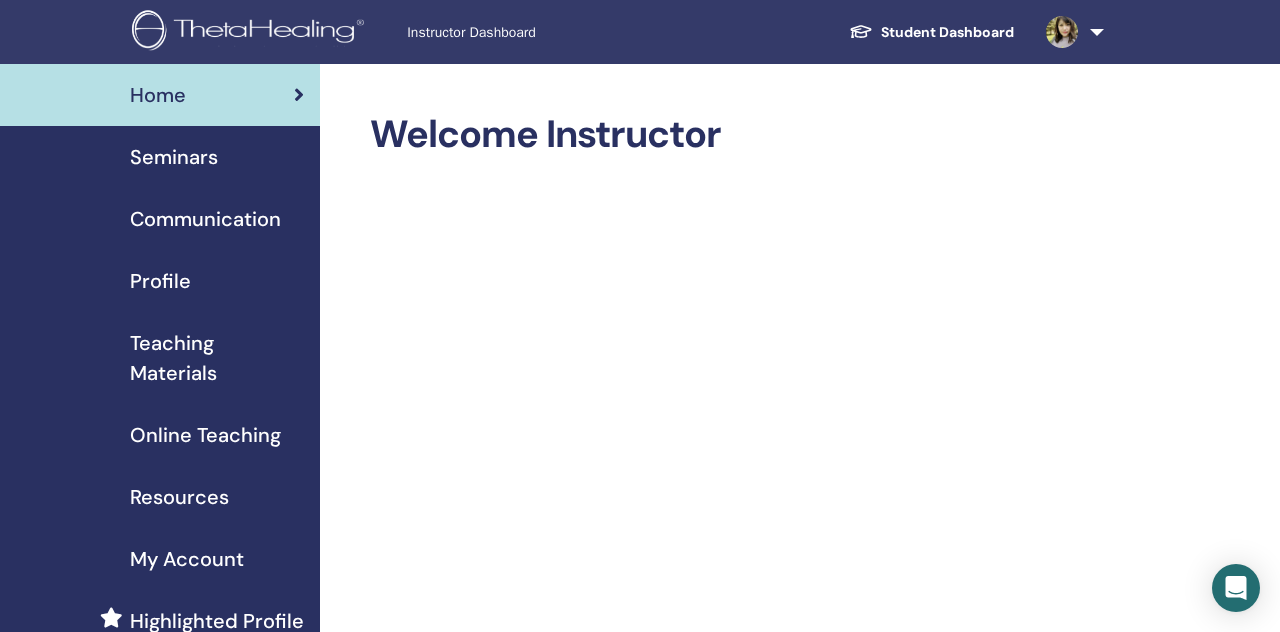 click on "Seminars" at bounding box center [160, 157] 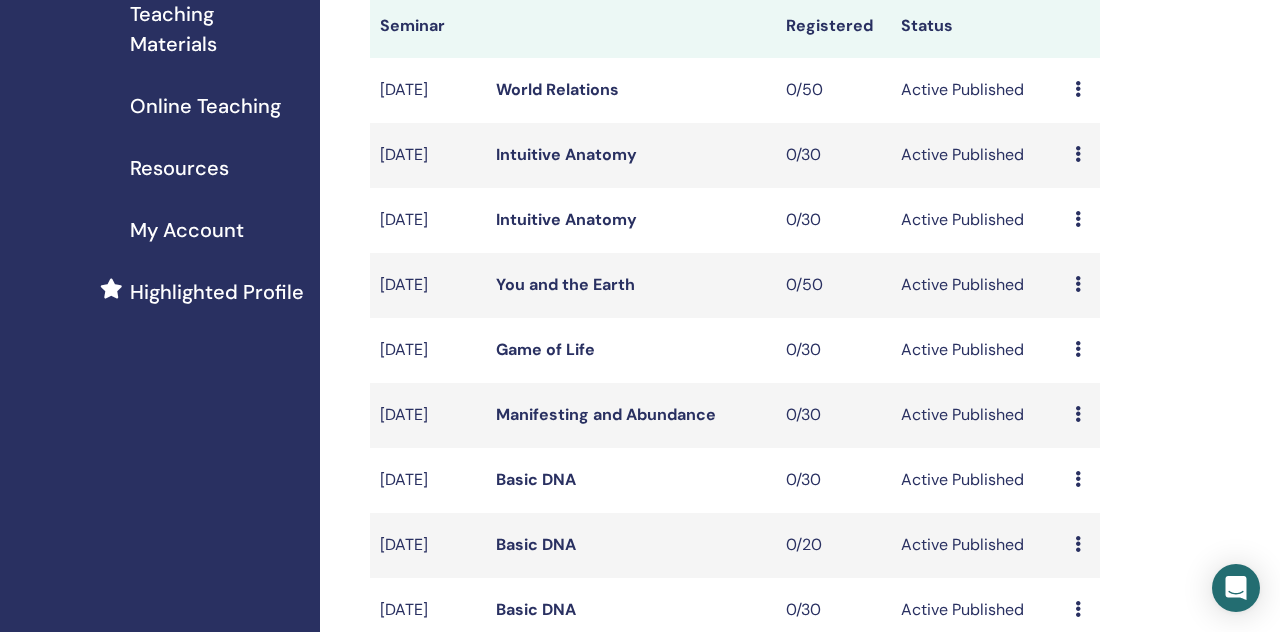 scroll, scrollTop: 194, scrollLeft: 0, axis: vertical 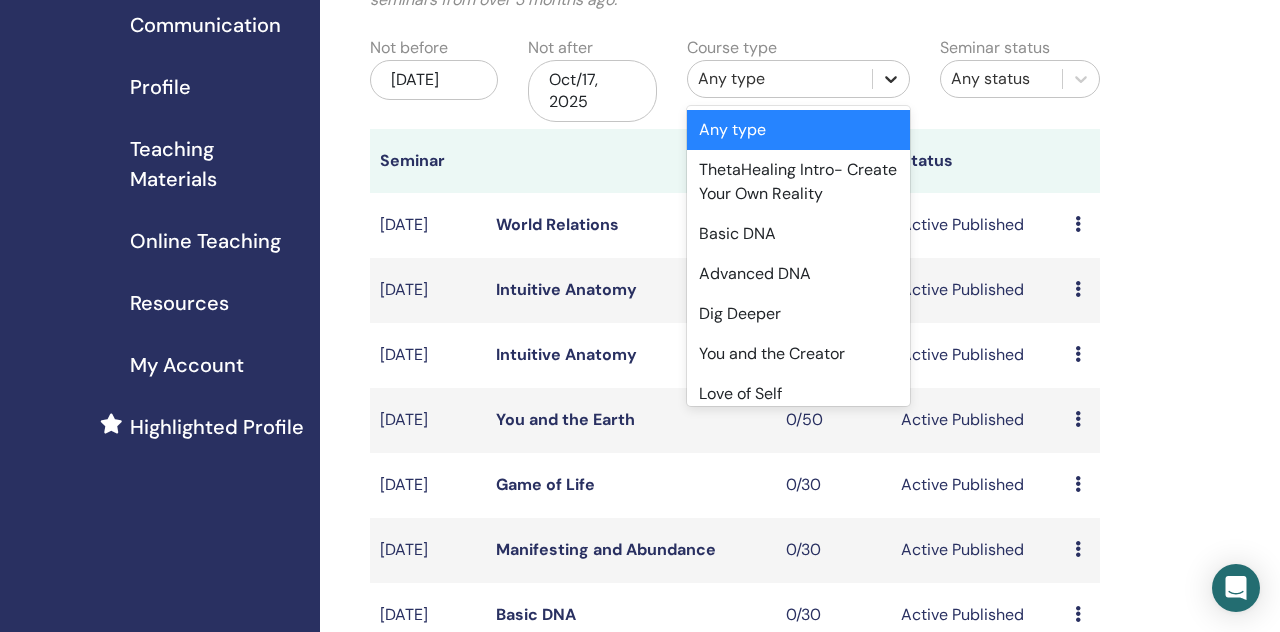 click 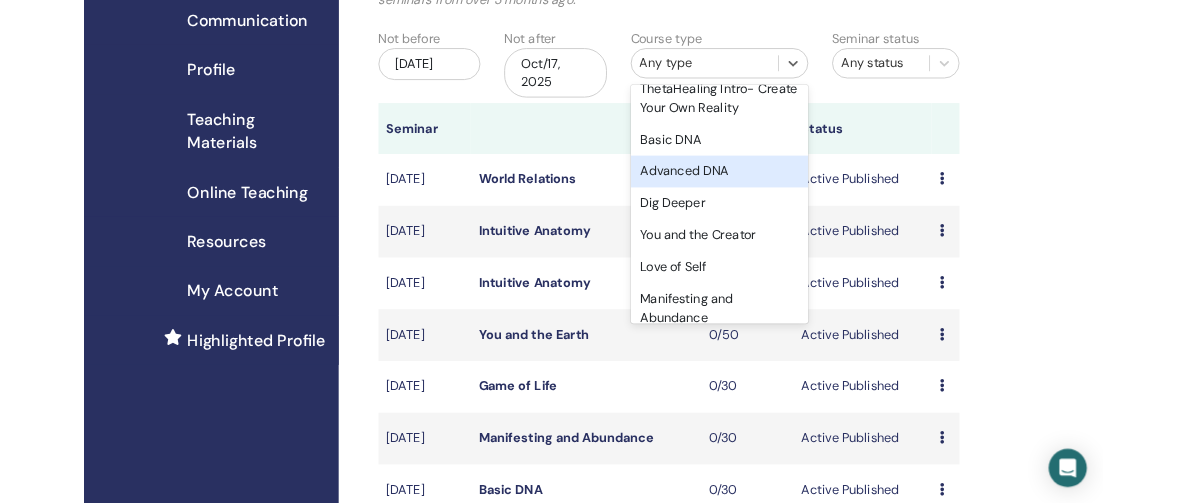 scroll, scrollTop: 62, scrollLeft: 0, axis: vertical 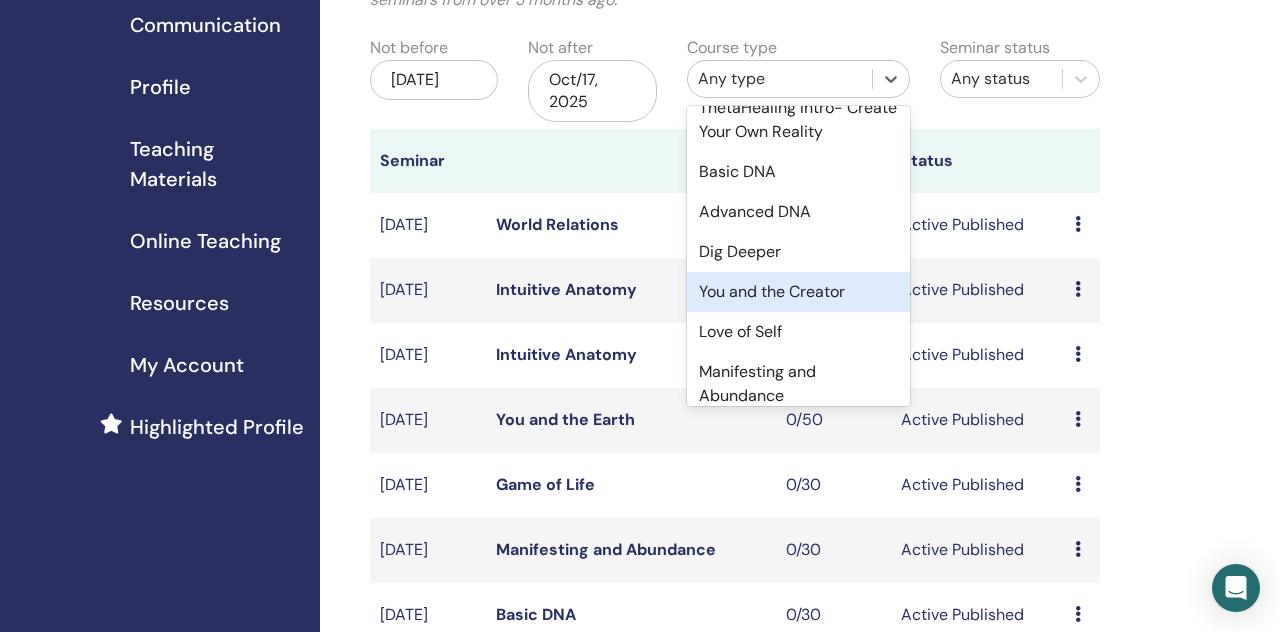 click on "You and the Creator" at bounding box center (798, 292) 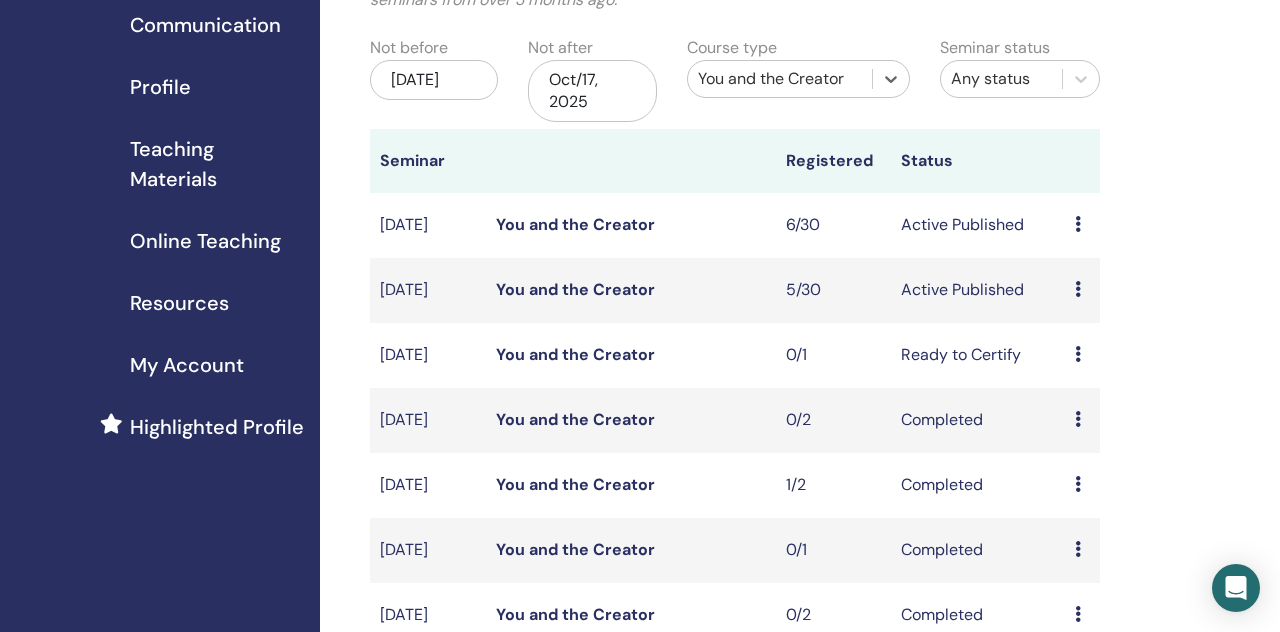 click on "You and the Creator" at bounding box center (575, 224) 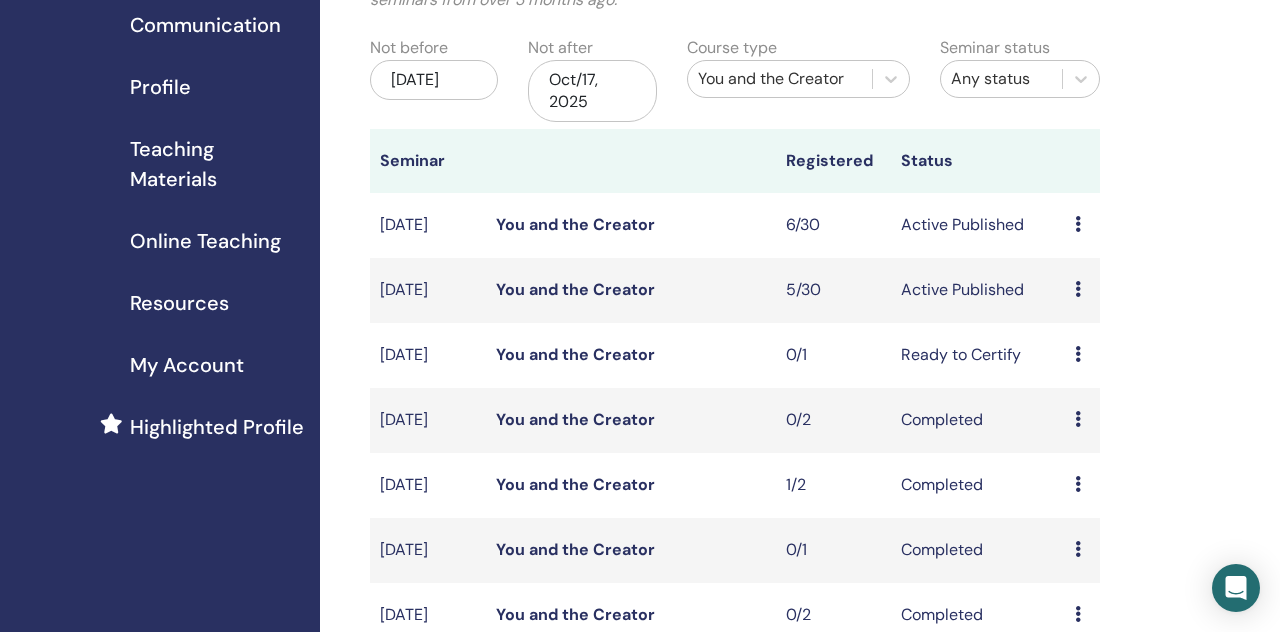 click on "You and the Creator" at bounding box center [631, 290] 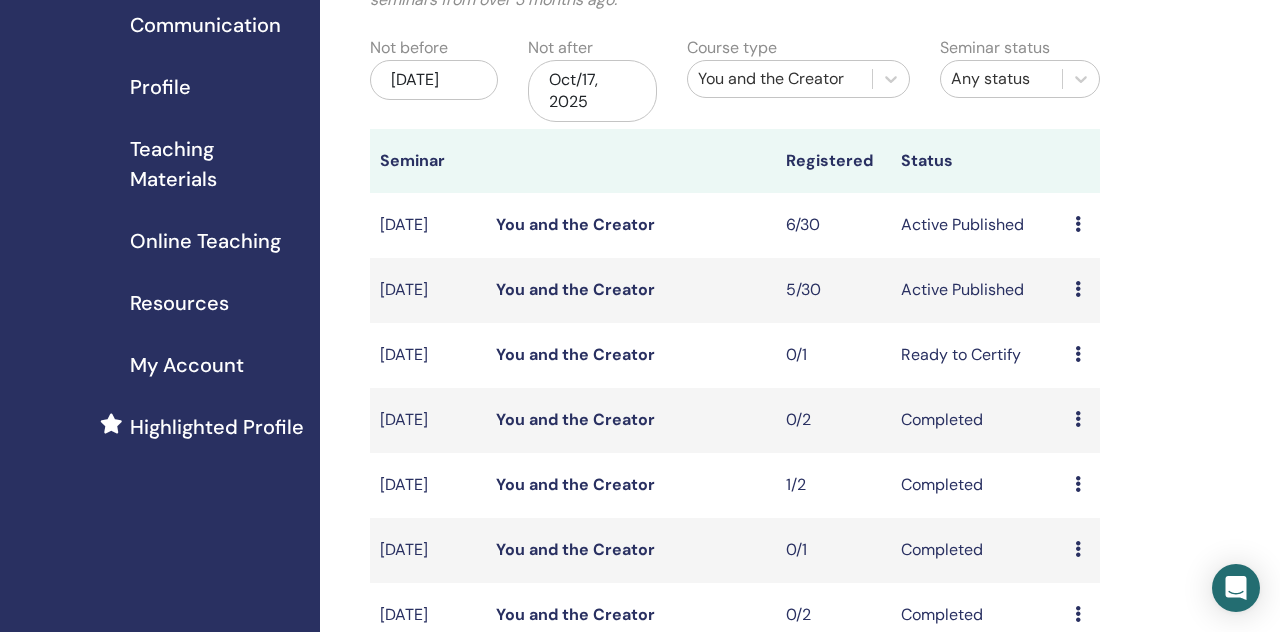 click on "You and the Creator" at bounding box center [575, 289] 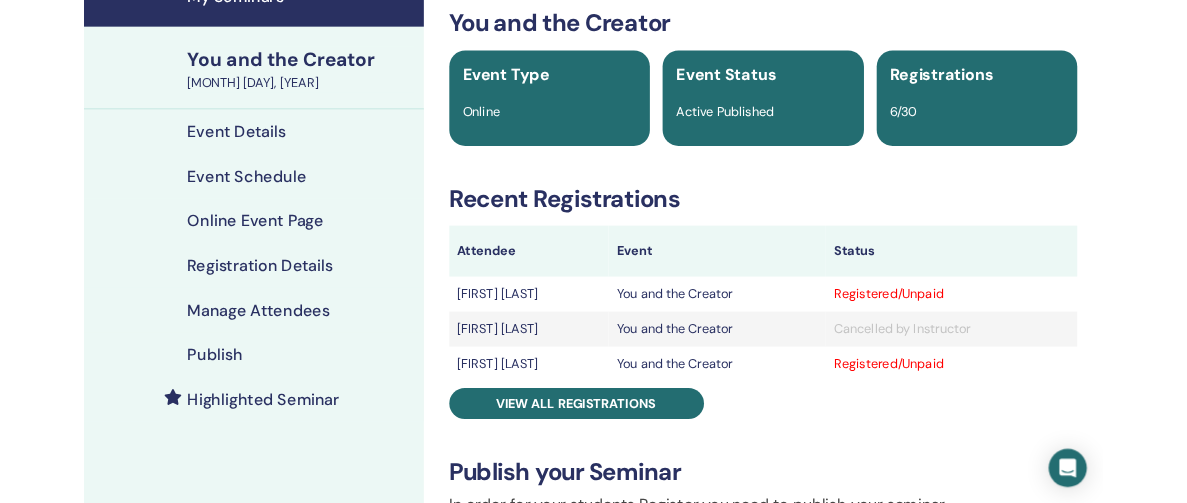 scroll, scrollTop: 98, scrollLeft: 0, axis: vertical 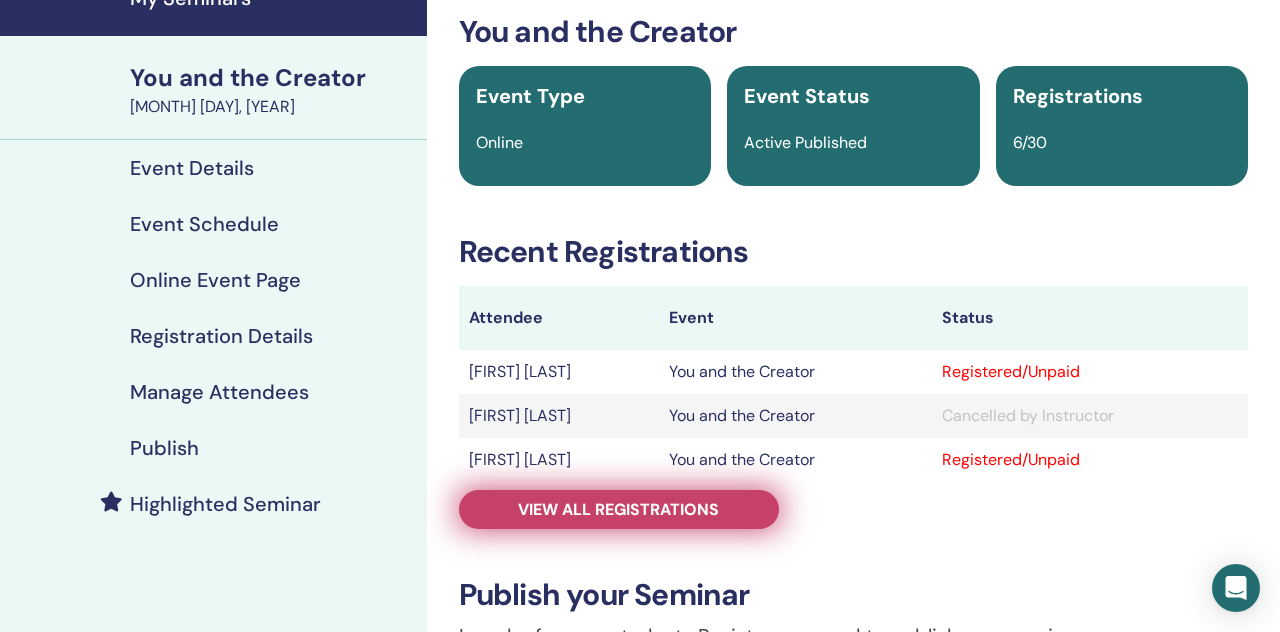 click on "View all registrations" at bounding box center [618, 509] 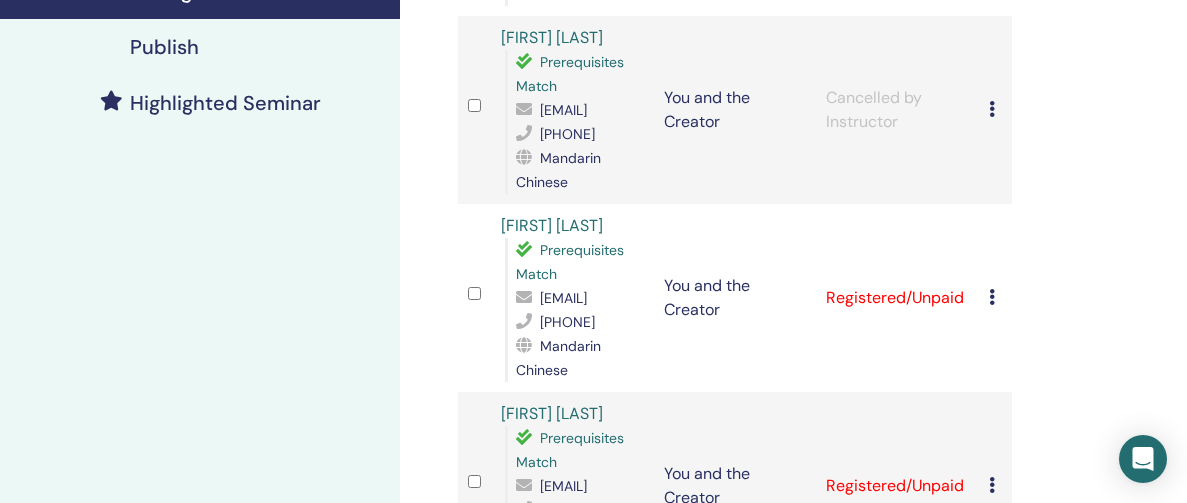 scroll, scrollTop: 496, scrollLeft: 0, axis: vertical 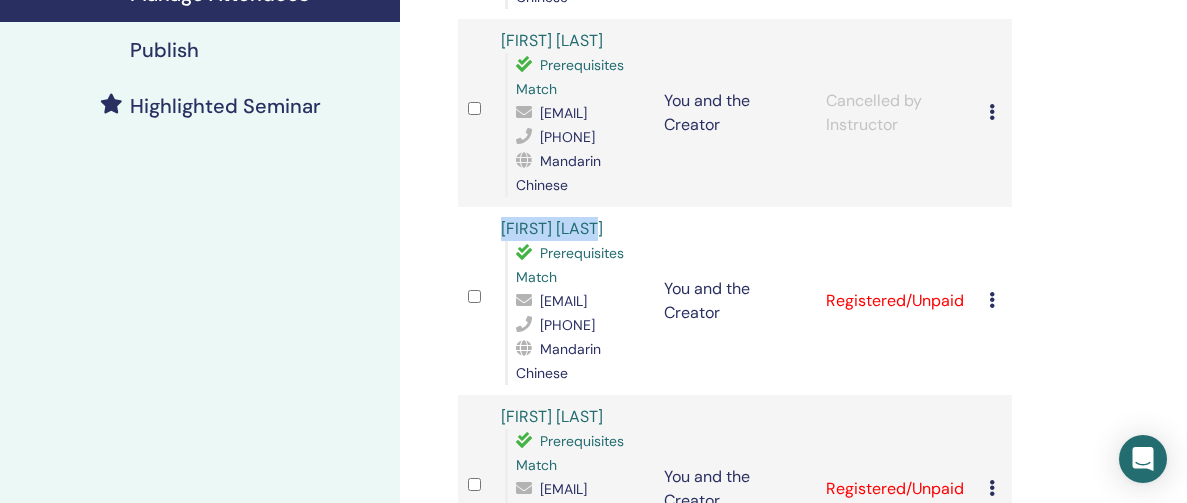 drag, startPoint x: 615, startPoint y: 274, endPoint x: 473, endPoint y: 276, distance: 142.01408 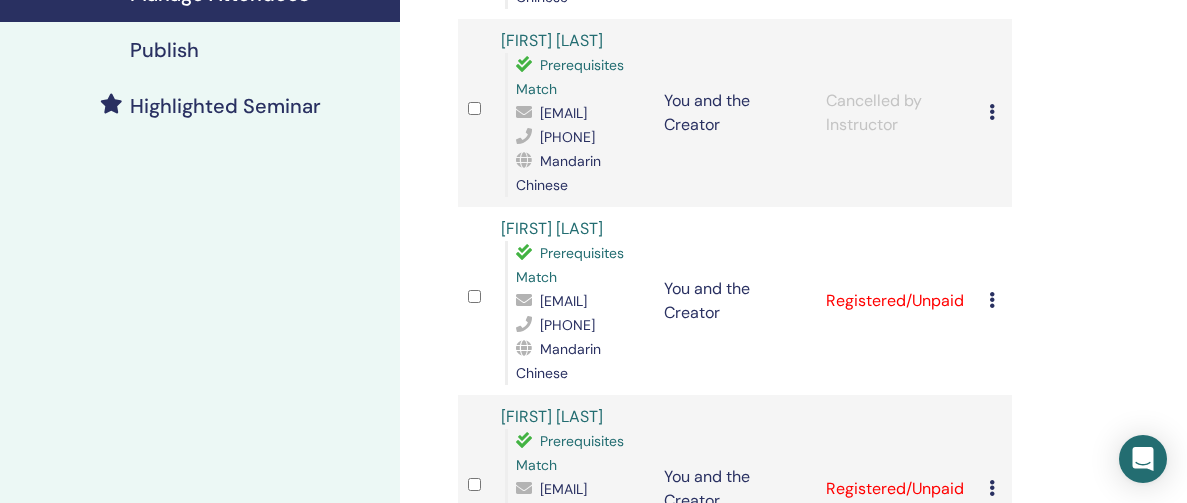 click on "331056987@qq.com" at bounding box center [563, 301] 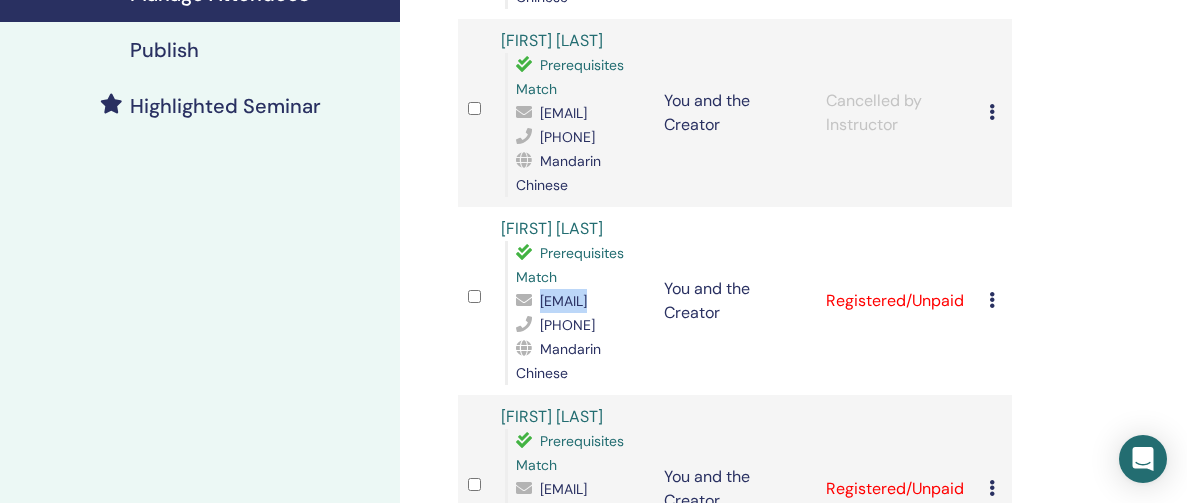 click on "331056987@qq.com" at bounding box center [563, 301] 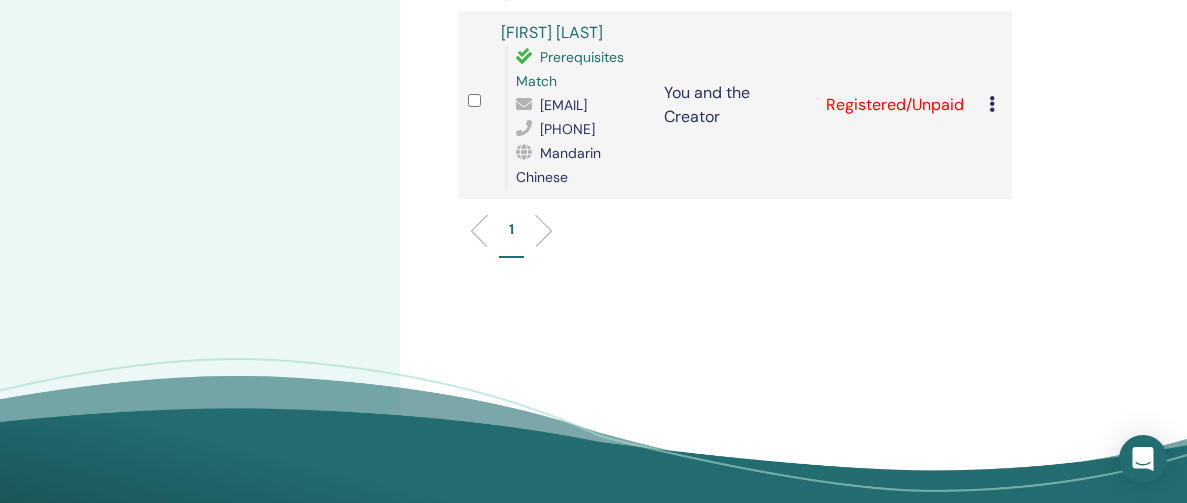 scroll, scrollTop: 1280, scrollLeft: 0, axis: vertical 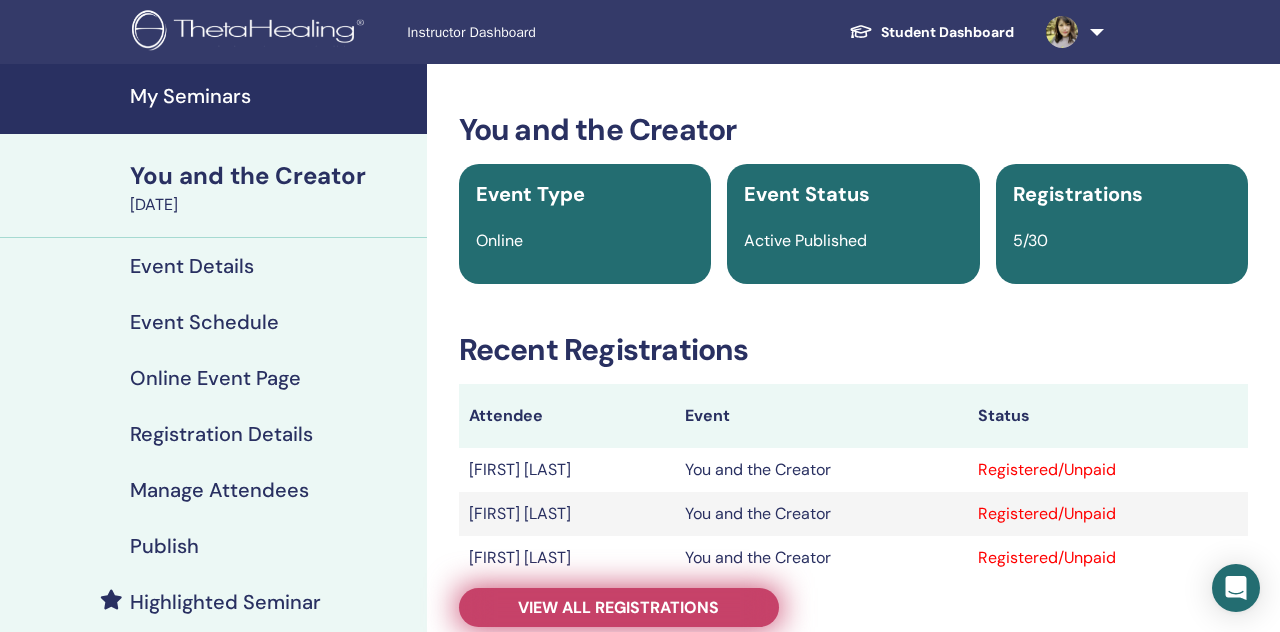 click on "View all registrations" at bounding box center (618, 607) 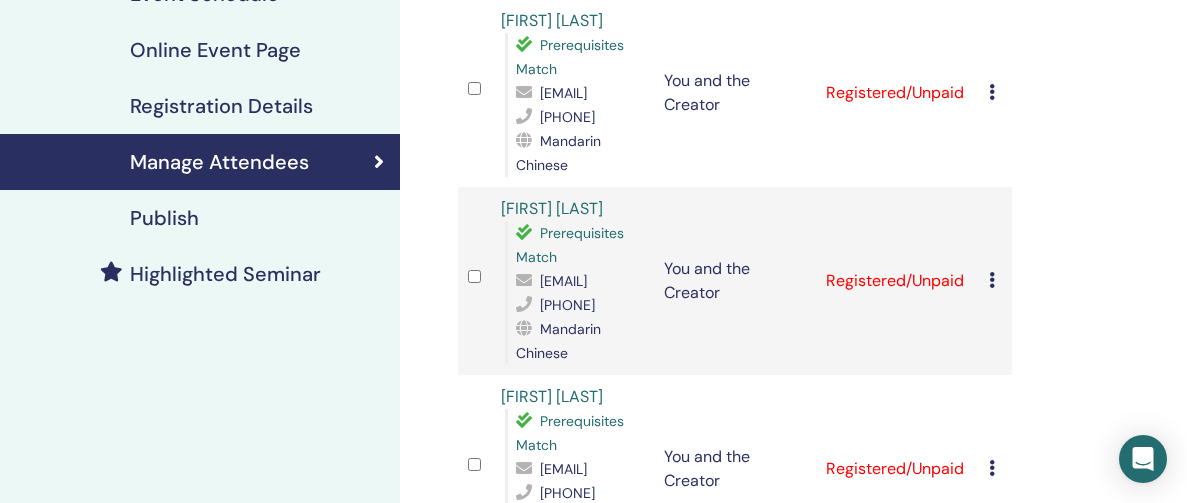 scroll, scrollTop: 329, scrollLeft: 0, axis: vertical 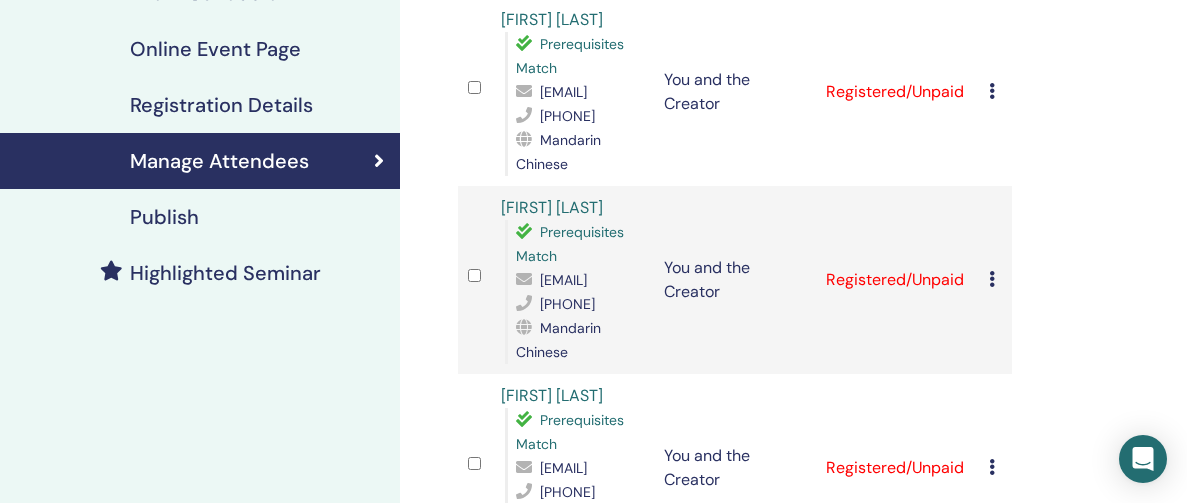 click on "[EMAIL]" at bounding box center (563, 280) 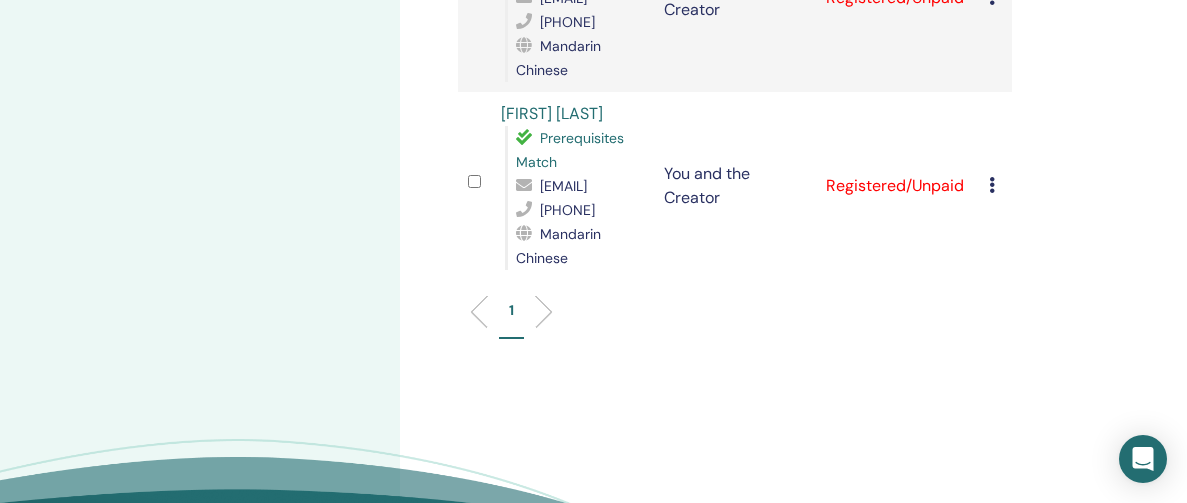 scroll, scrollTop: 994, scrollLeft: 0, axis: vertical 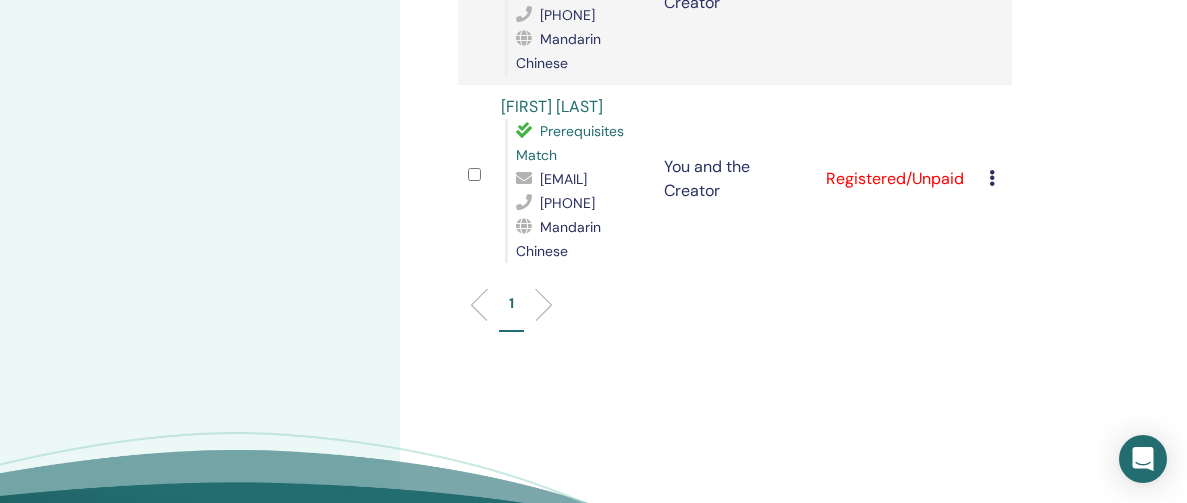 click on "[EMAIL]" at bounding box center (563, 179) 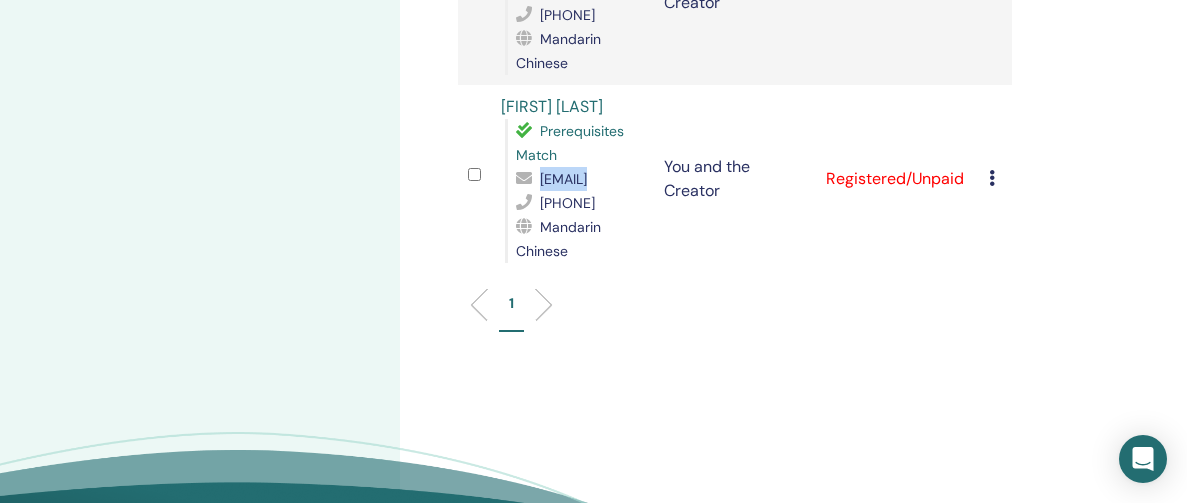 click on "stephinemay920@gmail.com" at bounding box center [563, 179] 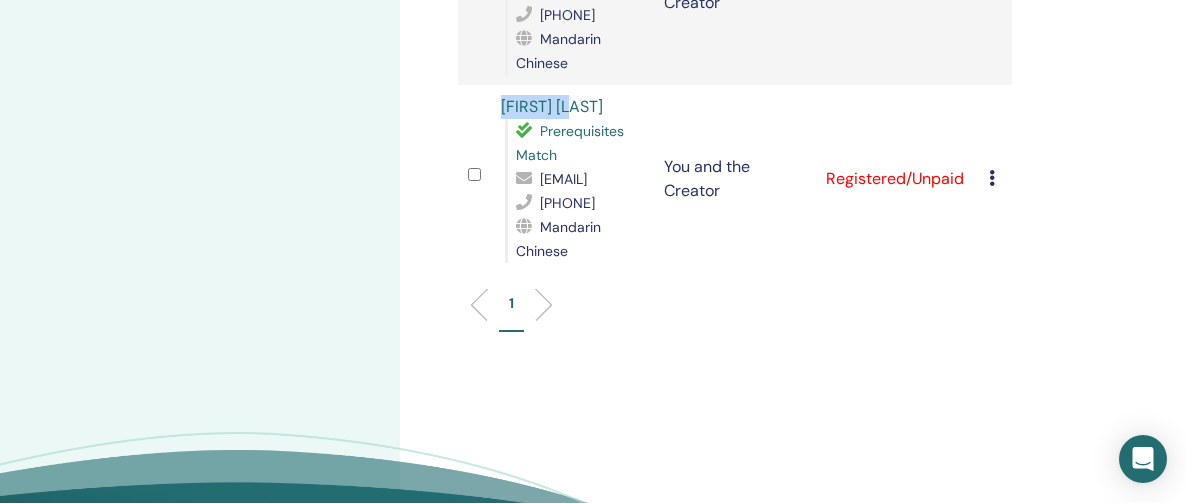 drag, startPoint x: 605, startPoint y: 204, endPoint x: 472, endPoint y: 202, distance: 133.01503 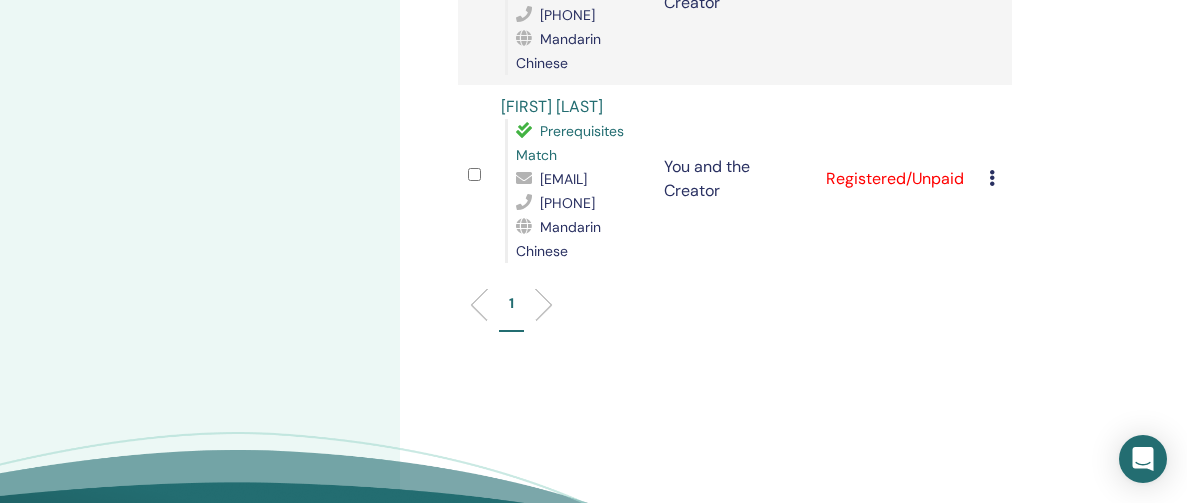 click at bounding box center (992, 178) 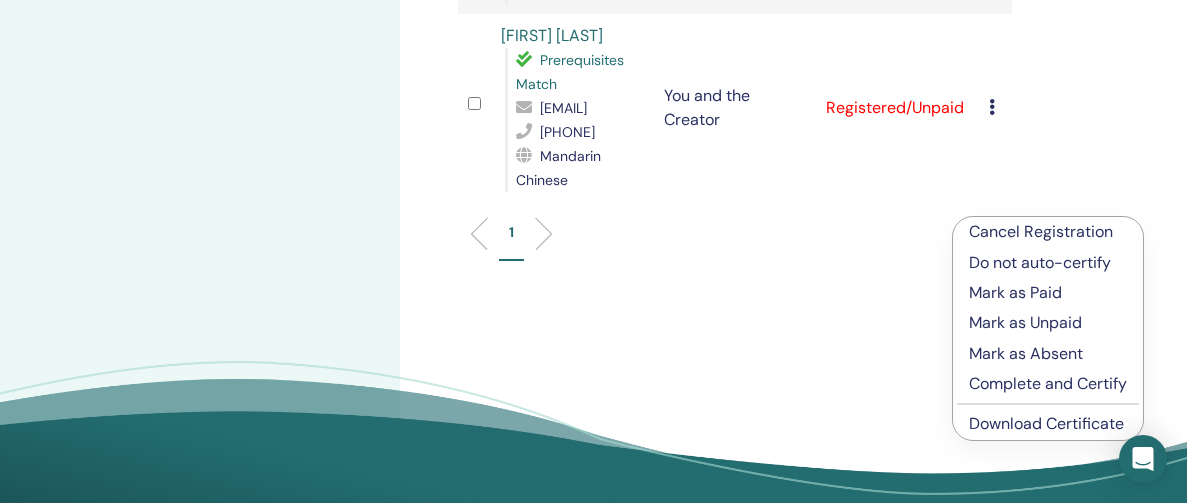 scroll, scrollTop: 1076, scrollLeft: 0, axis: vertical 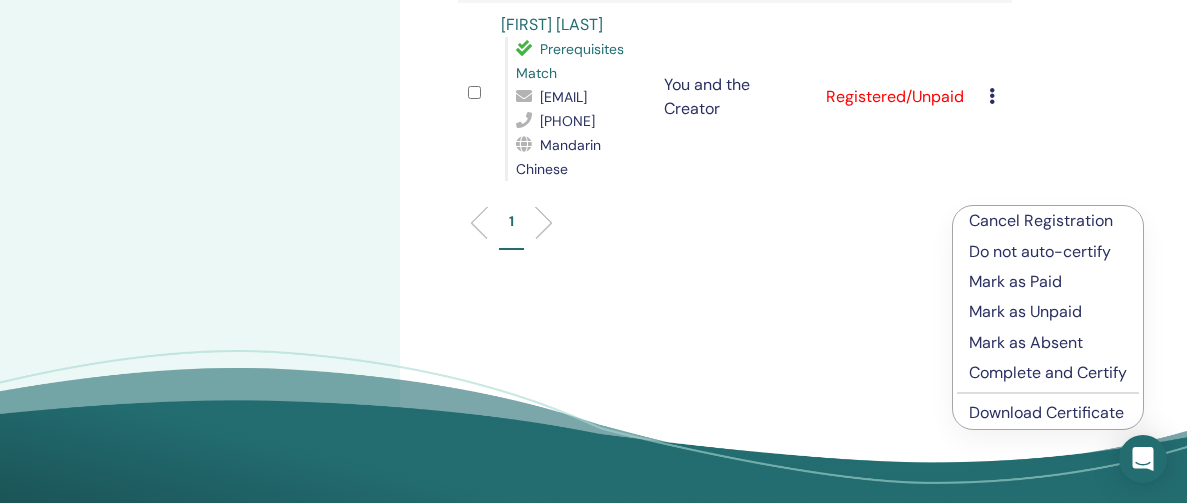 click on "Complete and Certify" at bounding box center (1048, 373) 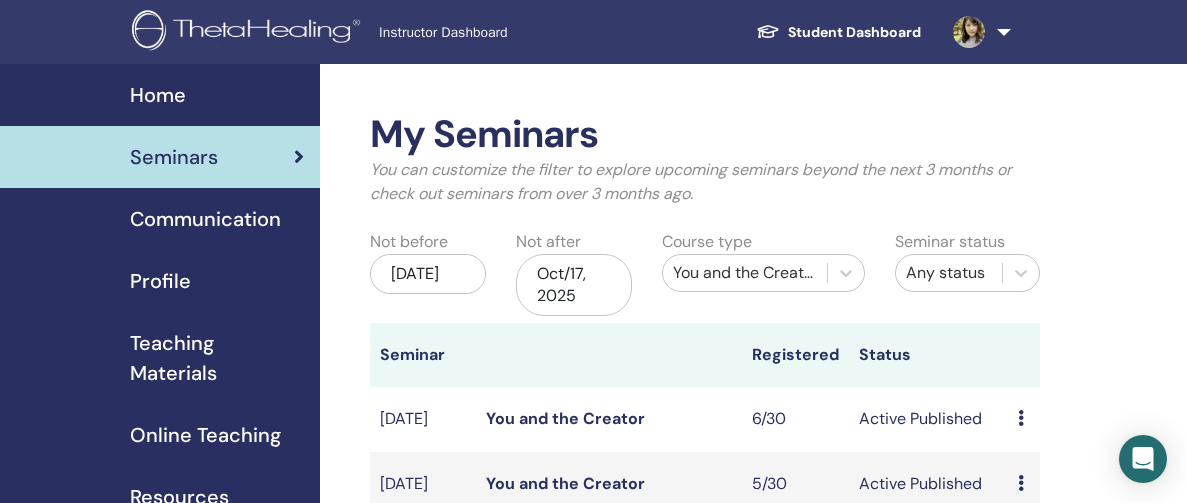scroll, scrollTop: 194, scrollLeft: 0, axis: vertical 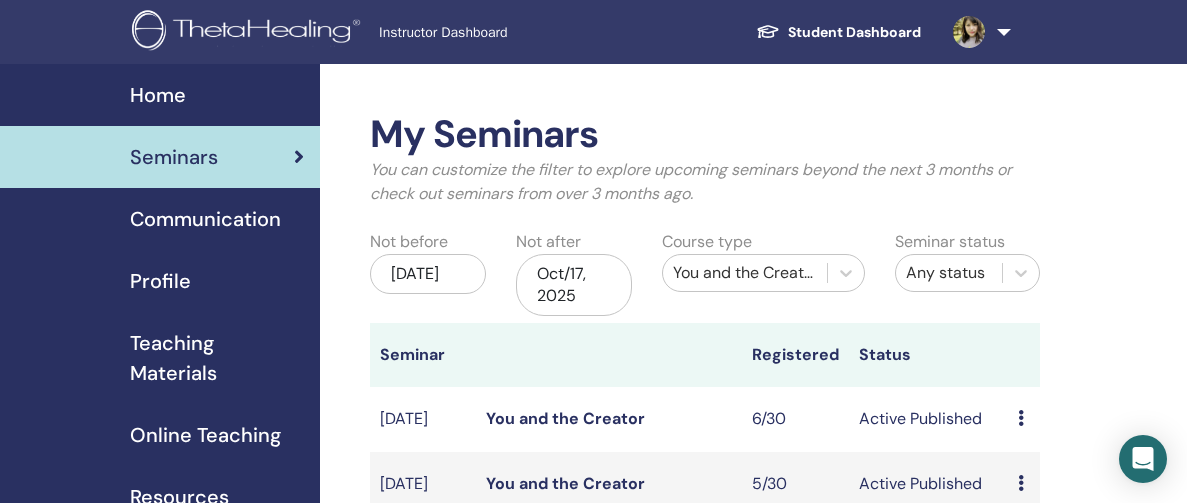 click at bounding box center (978, 32) 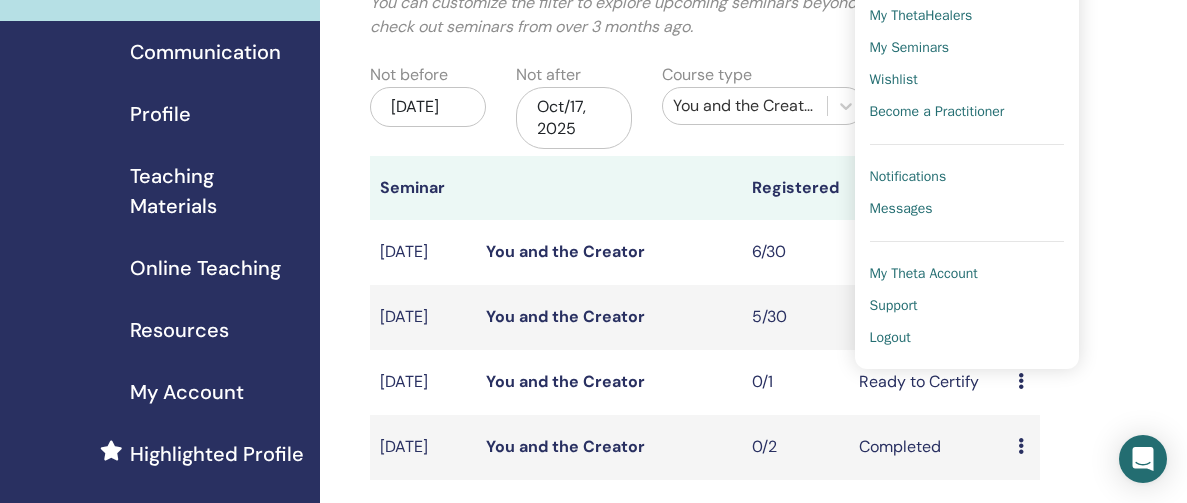 scroll, scrollTop: 168, scrollLeft: 0, axis: vertical 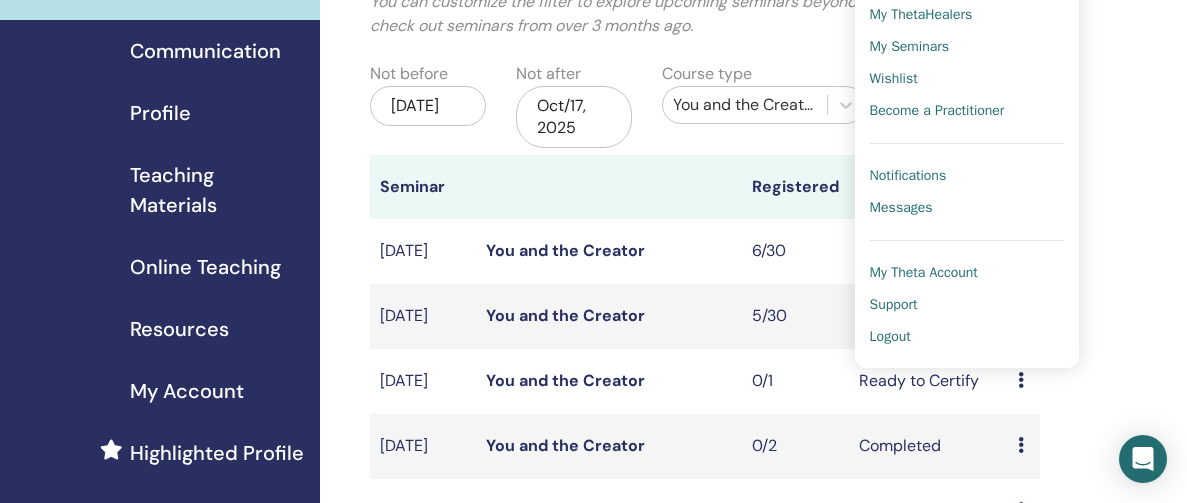 click on "Logout" at bounding box center (890, 337) 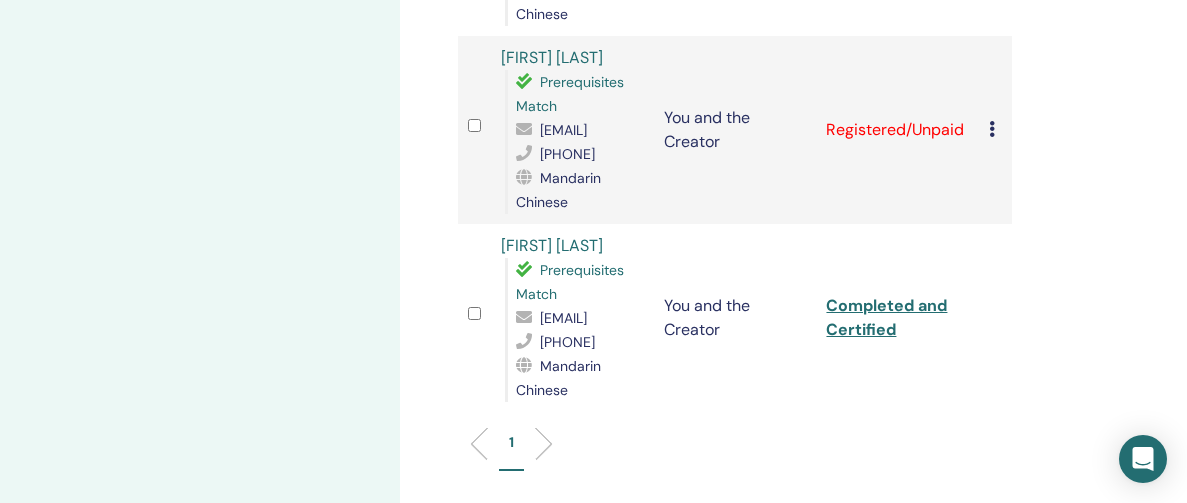 scroll, scrollTop: 815, scrollLeft: 0, axis: vertical 